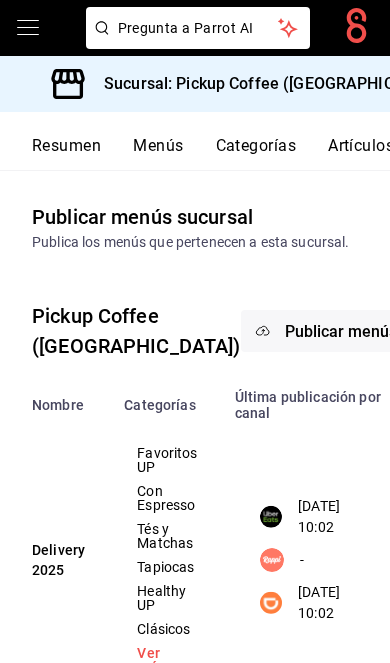 scroll, scrollTop: 0, scrollLeft: 0, axis: both 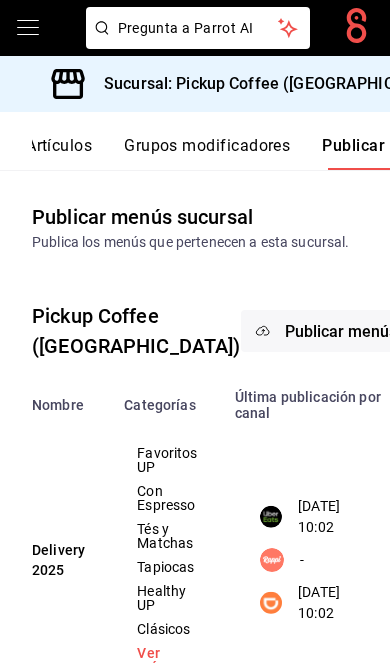 click on "Sucursal: Pickup Coffee ([GEOGRAPHIC_DATA])" at bounding box center (270, 84) 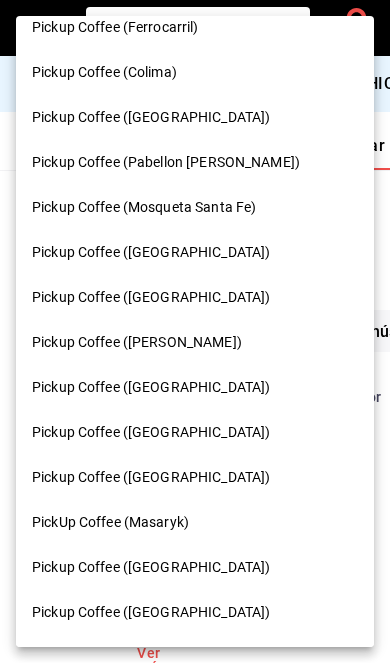 scroll, scrollTop: 1005, scrollLeft: 0, axis: vertical 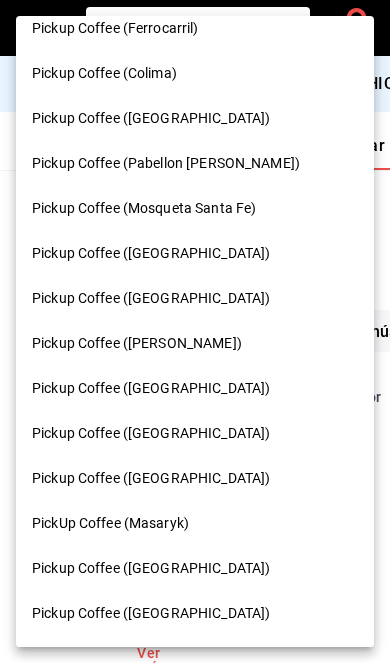 click on "Pickup Coffee ([GEOGRAPHIC_DATA])" at bounding box center (195, 613) 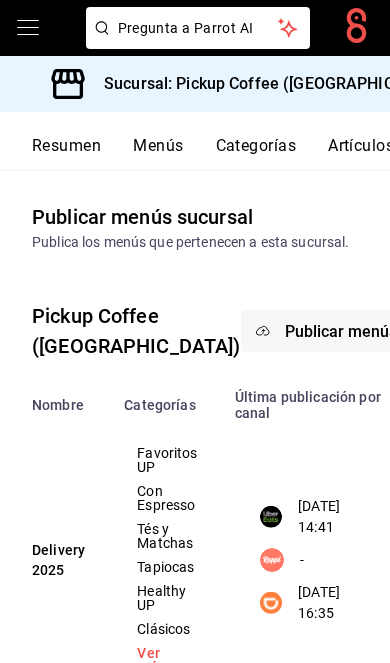 scroll, scrollTop: 0, scrollLeft: 0, axis: both 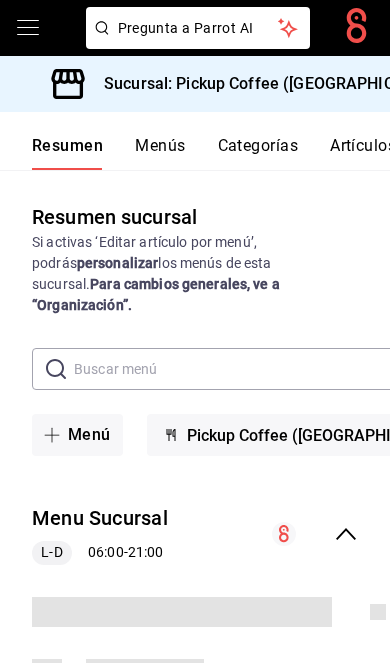 click 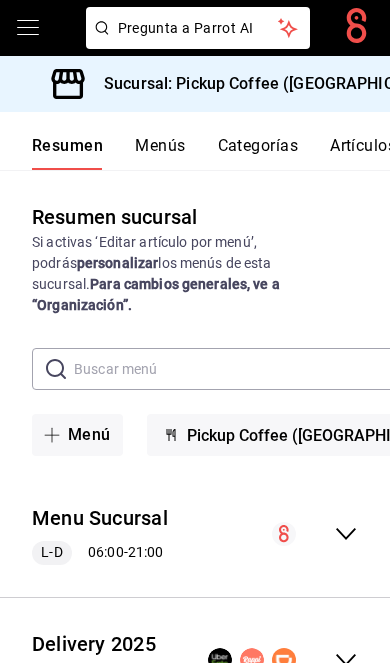 click on "Delivery 2025 L-S 09:30  -  16:30" at bounding box center (195, 660) 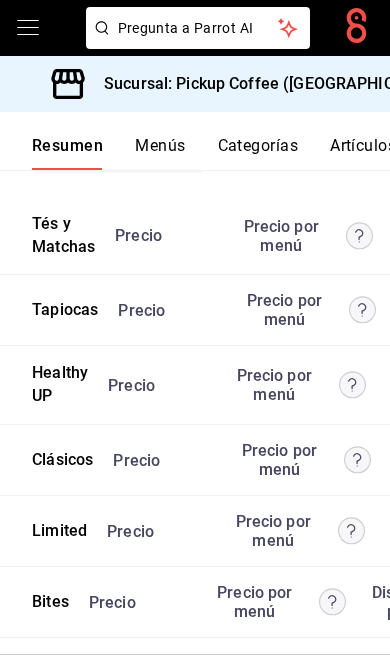 scroll, scrollTop: 5455, scrollLeft: 0, axis: vertical 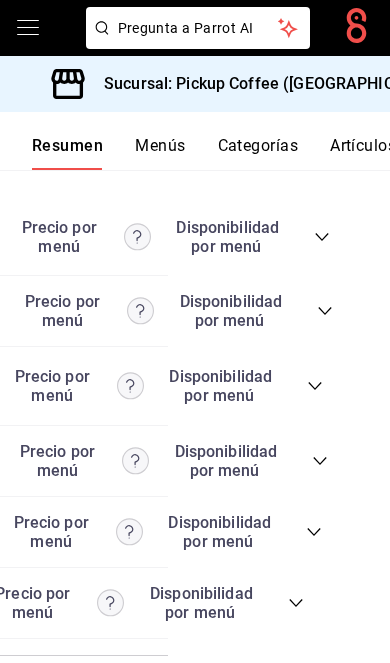 click on "Precio Precio por menú   Disponibilidad por menú" at bounding box center [75, 603] 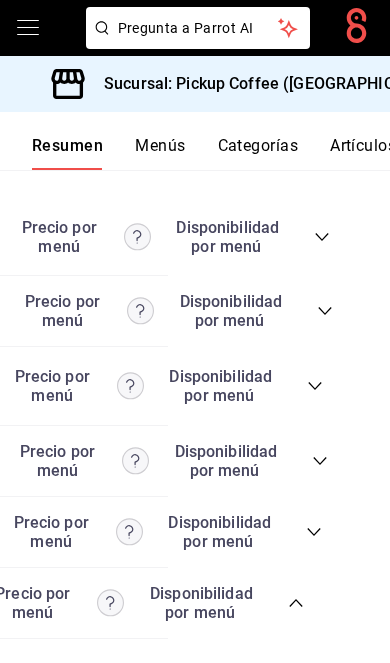 scroll, scrollTop: 5788, scrollLeft: 0, axis: vertical 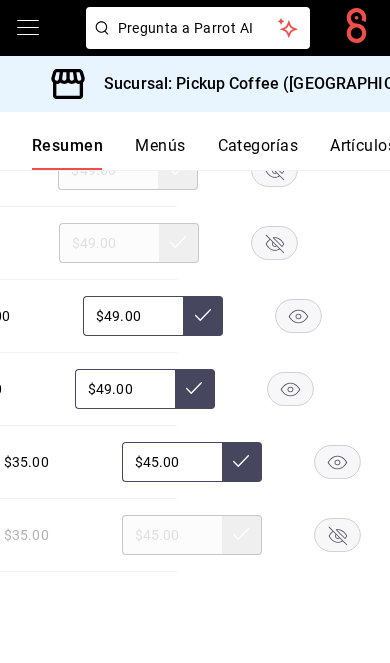 click 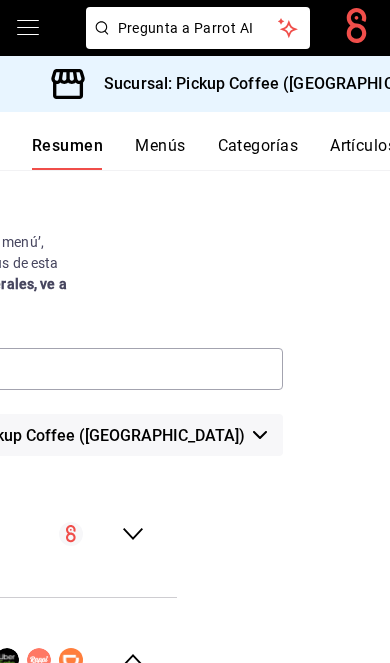 scroll, scrollTop: 0, scrollLeft: 0, axis: both 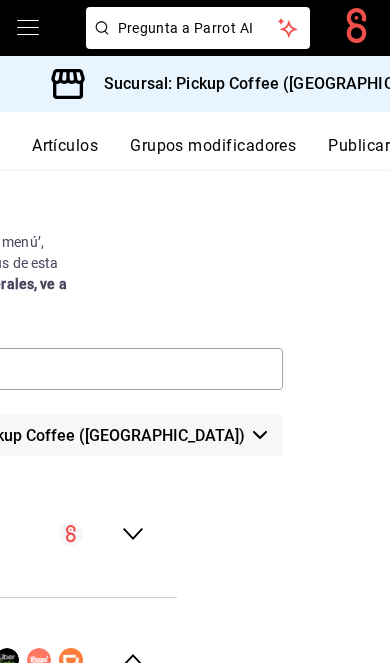click on "Publicar" at bounding box center [359, 153] 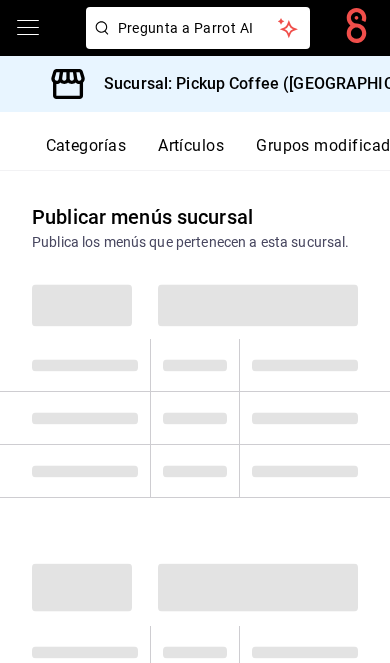 scroll, scrollTop: 0, scrollLeft: 302, axis: horizontal 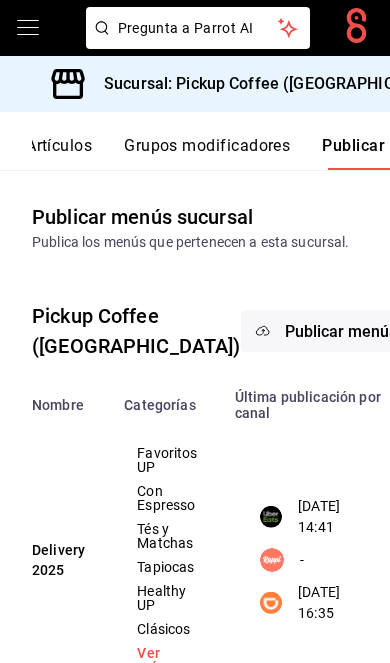 click on "Publicar menús" at bounding box center [341, 331] 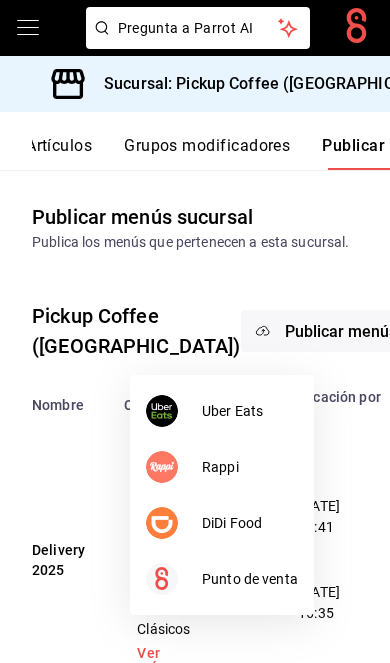 click on "DiDi Food" at bounding box center [250, 523] 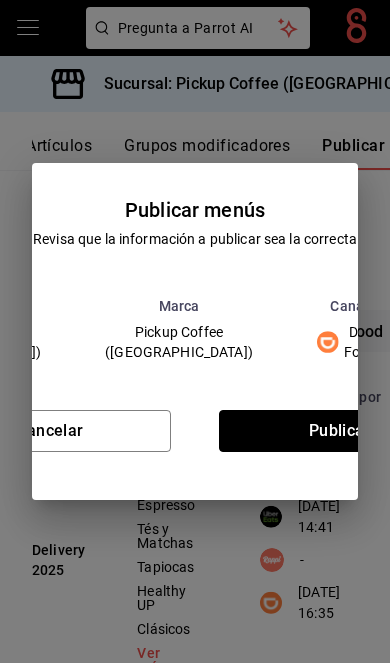click on "Publicar" at bounding box center (340, 431) 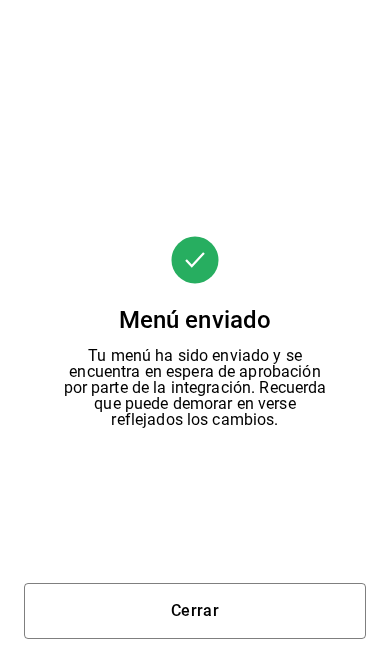 click on "Cerrar" at bounding box center (195, 611) 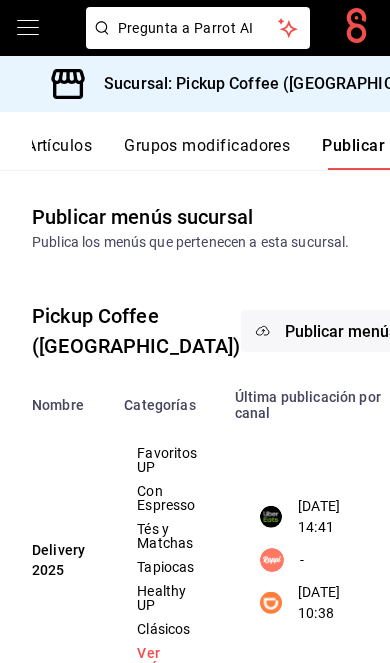 click on "Publicar menús" at bounding box center [341, 331] 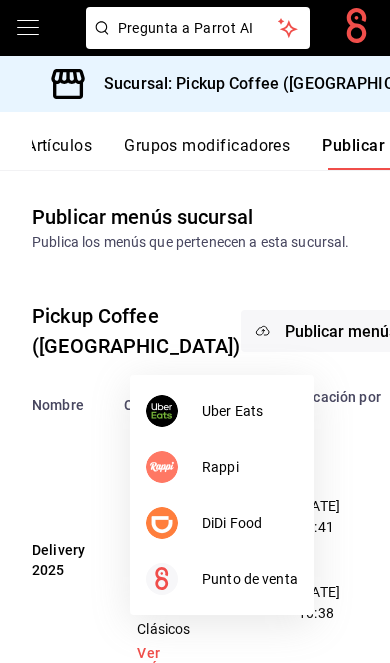 click on "Uber Eats" at bounding box center [250, 411] 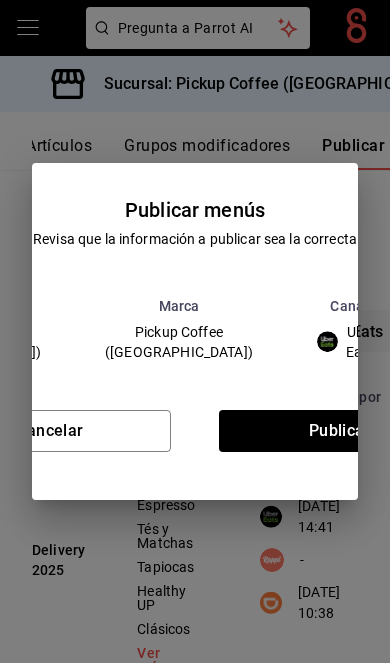 click on "Cancelar Publicar" at bounding box center [195, 439] 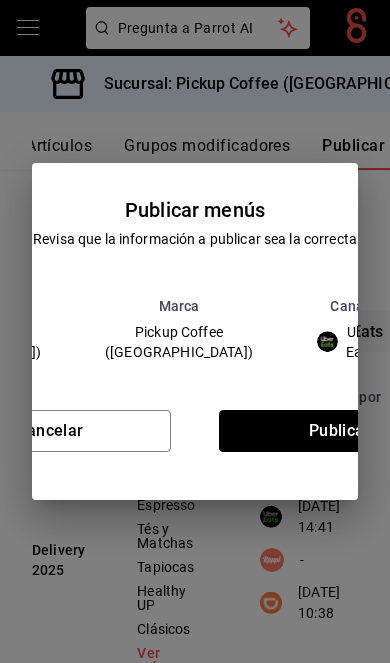 click on "Publicar" at bounding box center [340, 431] 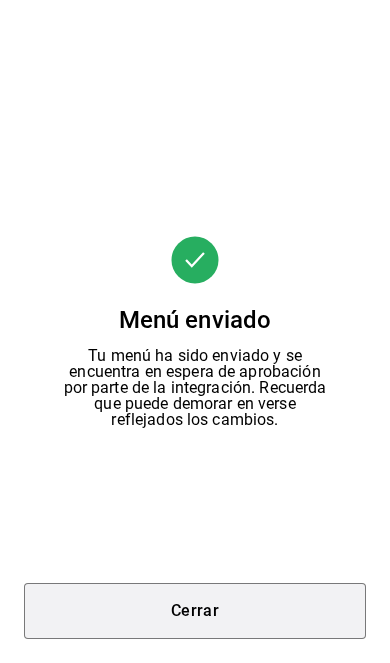 click on "Cerrar" at bounding box center [195, 611] 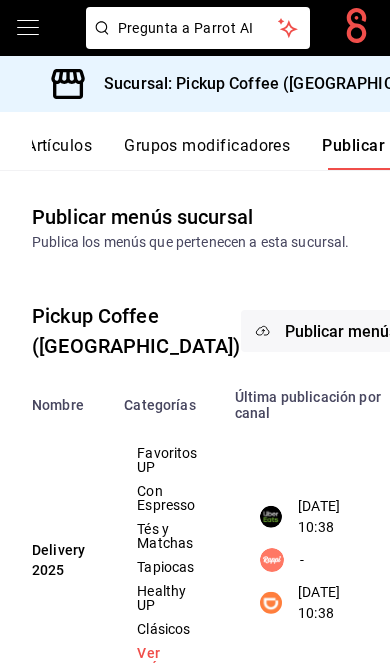 click on "Sucursal: Pickup Coffee ([GEOGRAPHIC_DATA])" at bounding box center (254, 84) 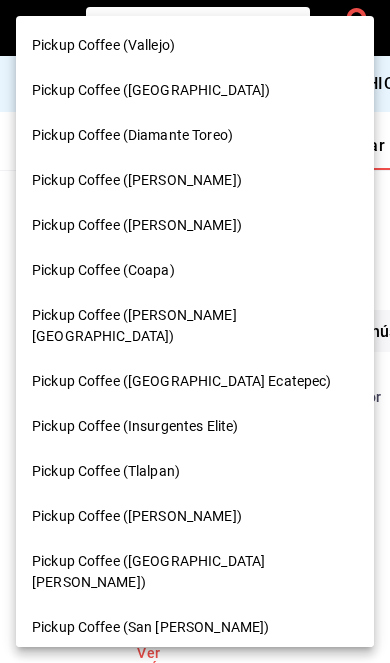 scroll, scrollTop: 92, scrollLeft: 0, axis: vertical 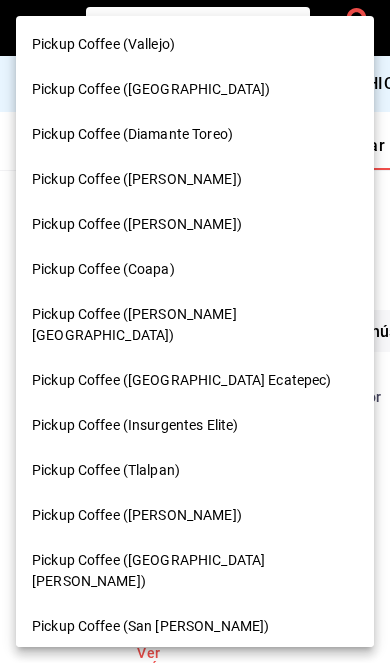 click at bounding box center (195, 331) 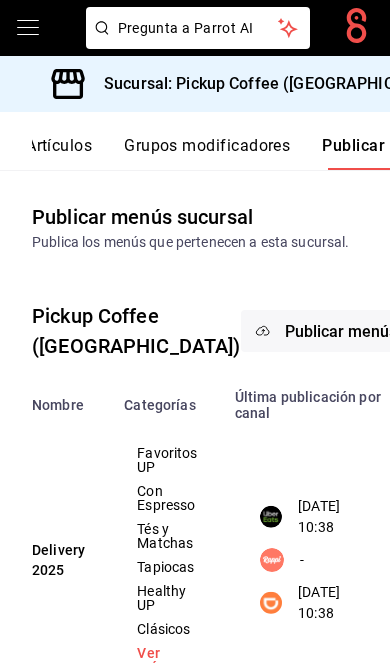 click on "Pickup Coffee ([GEOGRAPHIC_DATA]) Publicar menús" at bounding box center (195, 331) 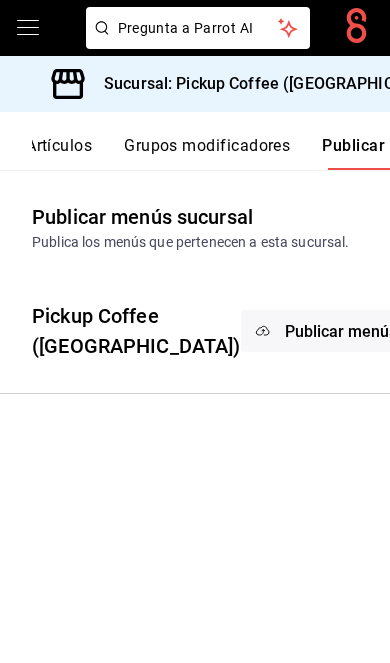 click on "Sucursal: Pickup Coffee ([GEOGRAPHIC_DATA])" at bounding box center (270, 84) 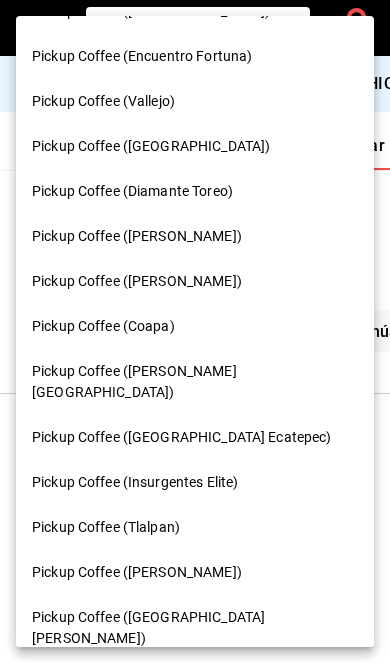 scroll, scrollTop: 62, scrollLeft: 0, axis: vertical 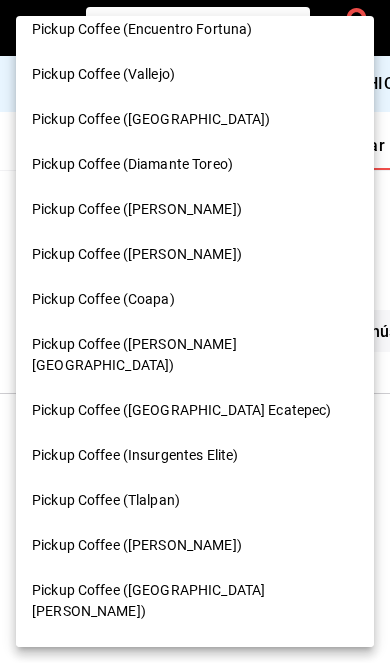 click on "Pickup Coffee ([PERSON_NAME])" at bounding box center [195, 209] 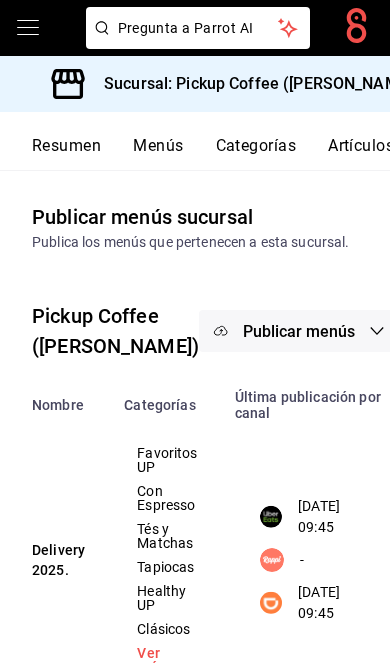 scroll, scrollTop: 0, scrollLeft: -6, axis: horizontal 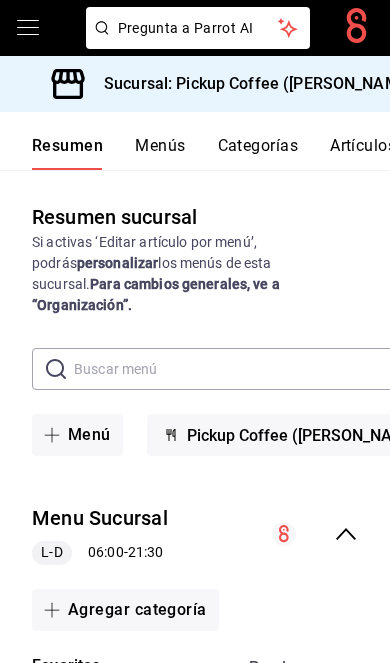 click 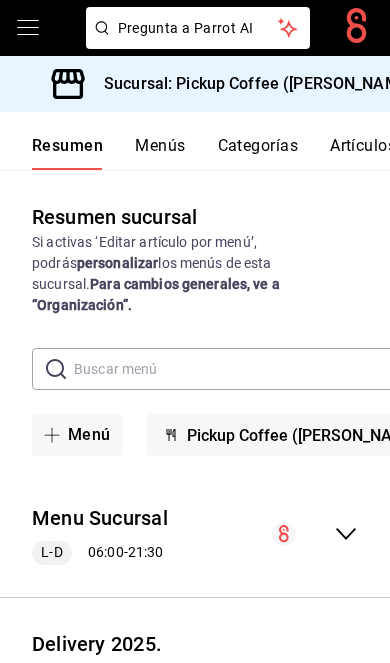 click 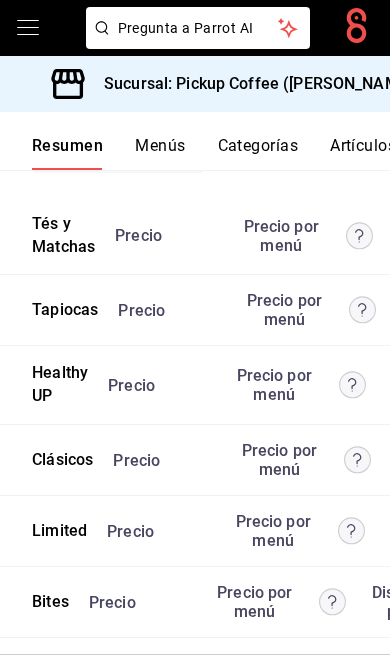 scroll, scrollTop: 5487, scrollLeft: 0, axis: vertical 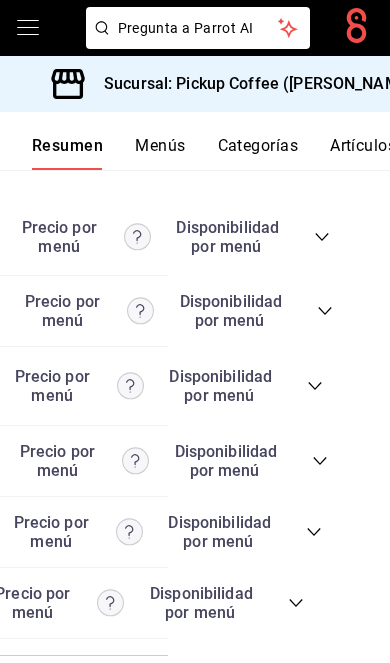 click 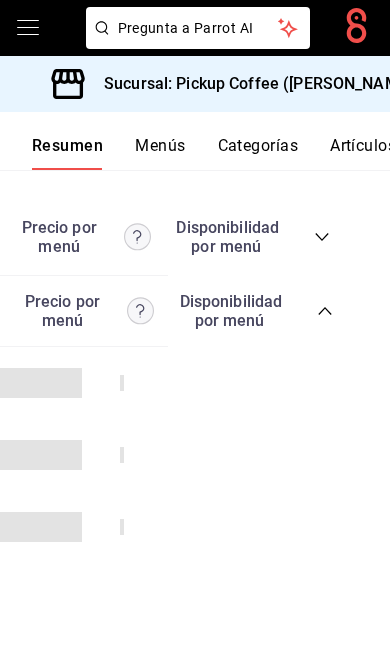 scroll, scrollTop: 5682, scrollLeft: 0, axis: vertical 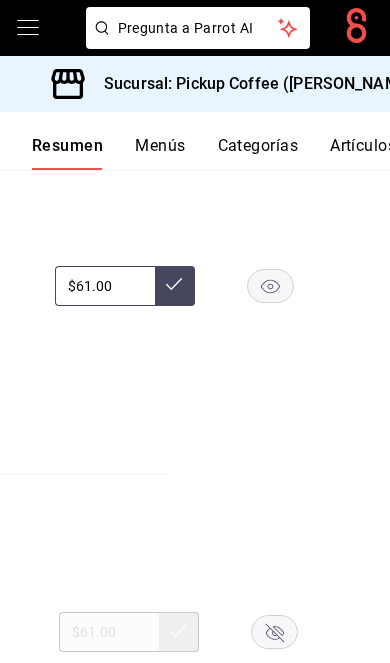 click 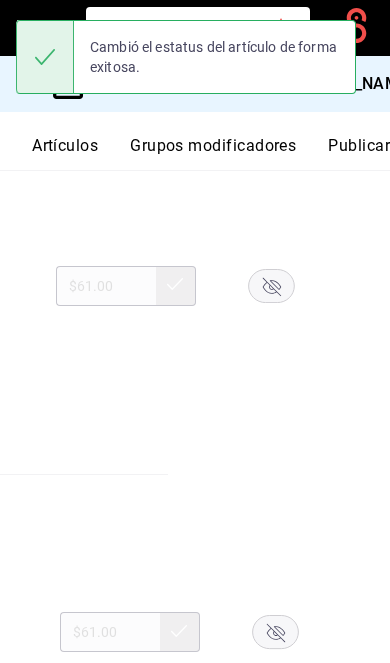 scroll, scrollTop: 0, scrollLeft: 302, axis: horizontal 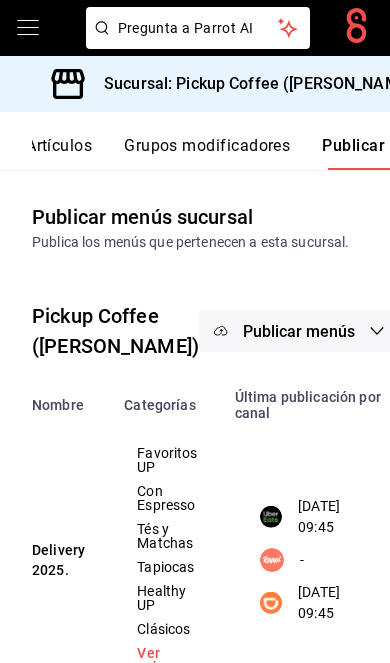 click on "Publicar menús" at bounding box center [299, 331] 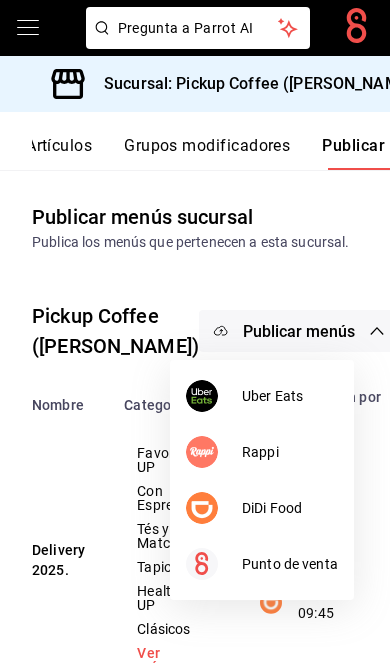 click on "DiDi Food" at bounding box center (290, 508) 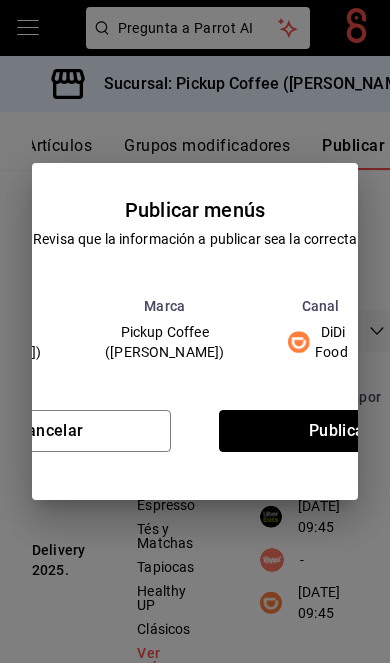 click on "Publicar" at bounding box center [340, 431] 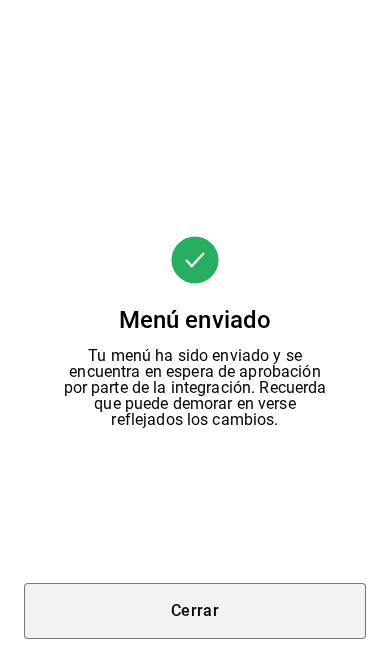 click on "Cerrar" at bounding box center [195, 611] 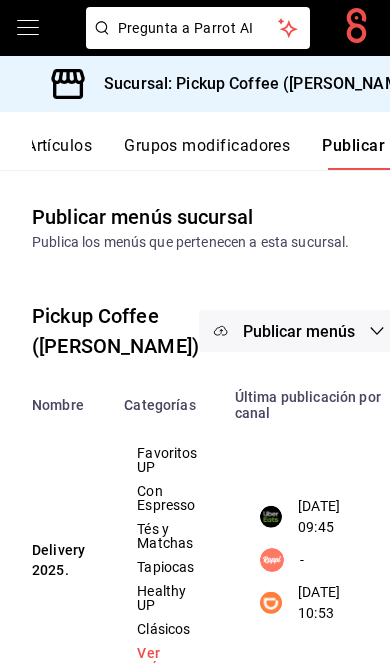 click on "Publicar menús" at bounding box center (299, 331) 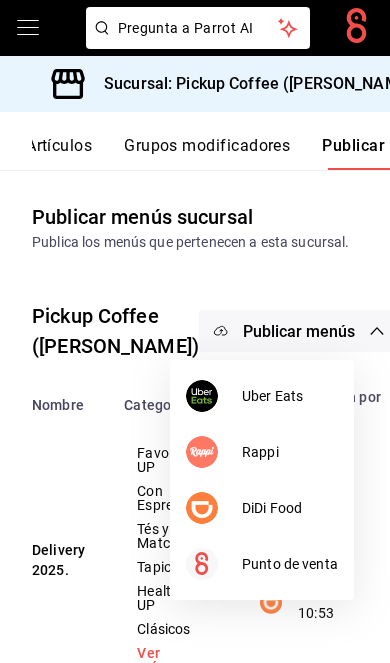click on "Uber Eats" at bounding box center [290, 396] 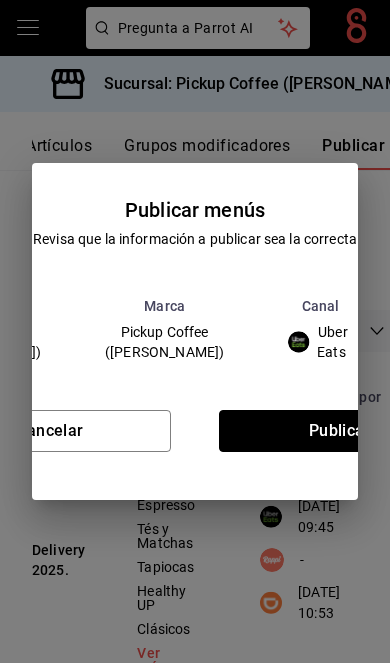 click on "Publicar" at bounding box center (340, 431) 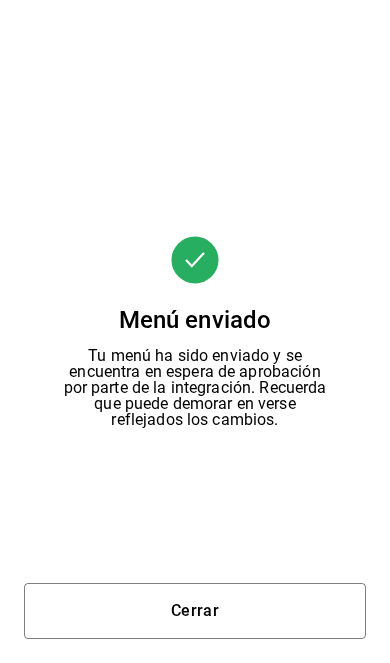click on "Cerrar" at bounding box center (195, 611) 